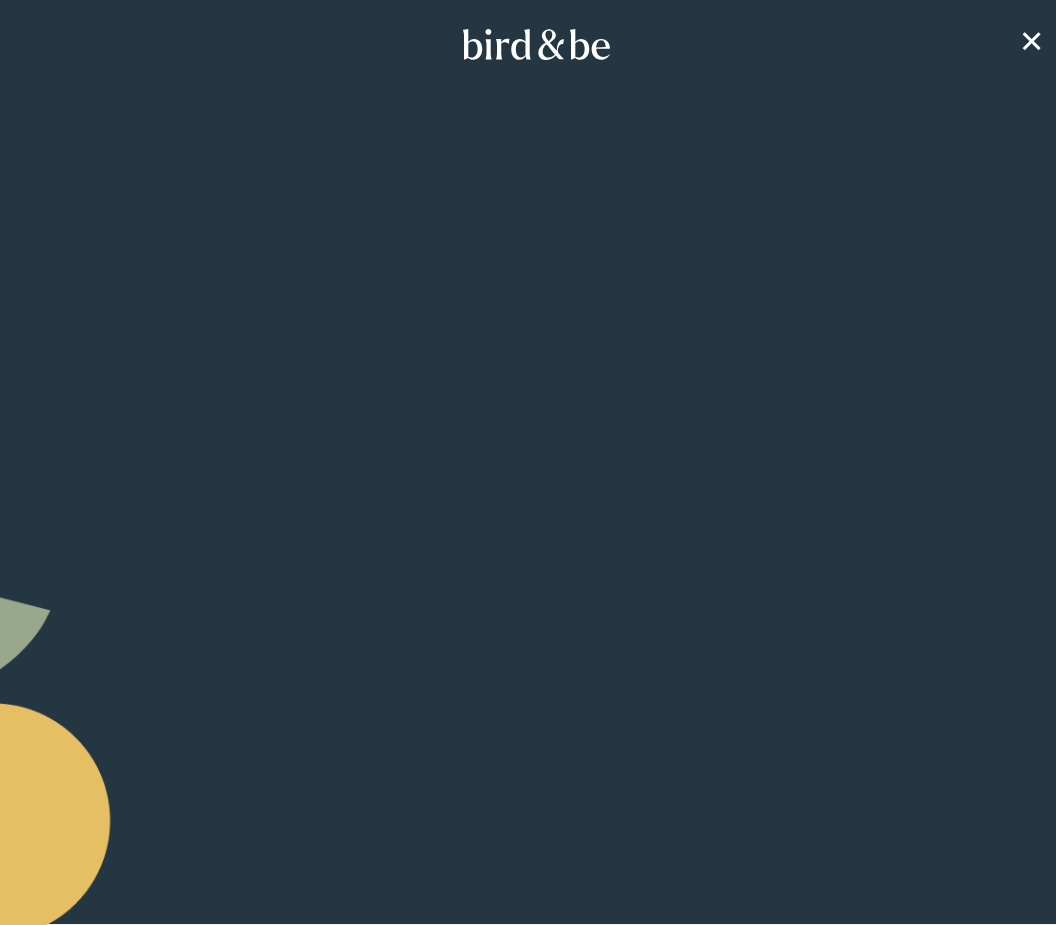 scroll, scrollTop: 0, scrollLeft: 0, axis: both 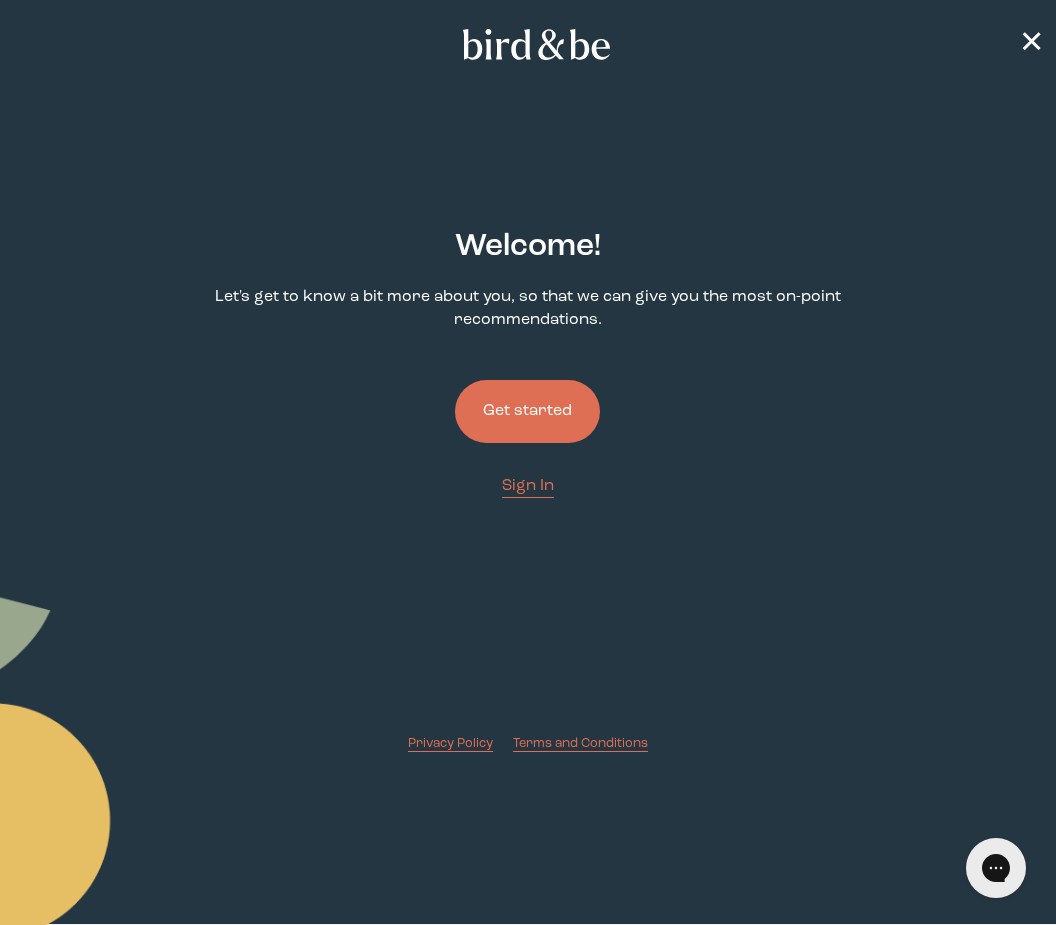 click on "Get started" at bounding box center [527, 411] 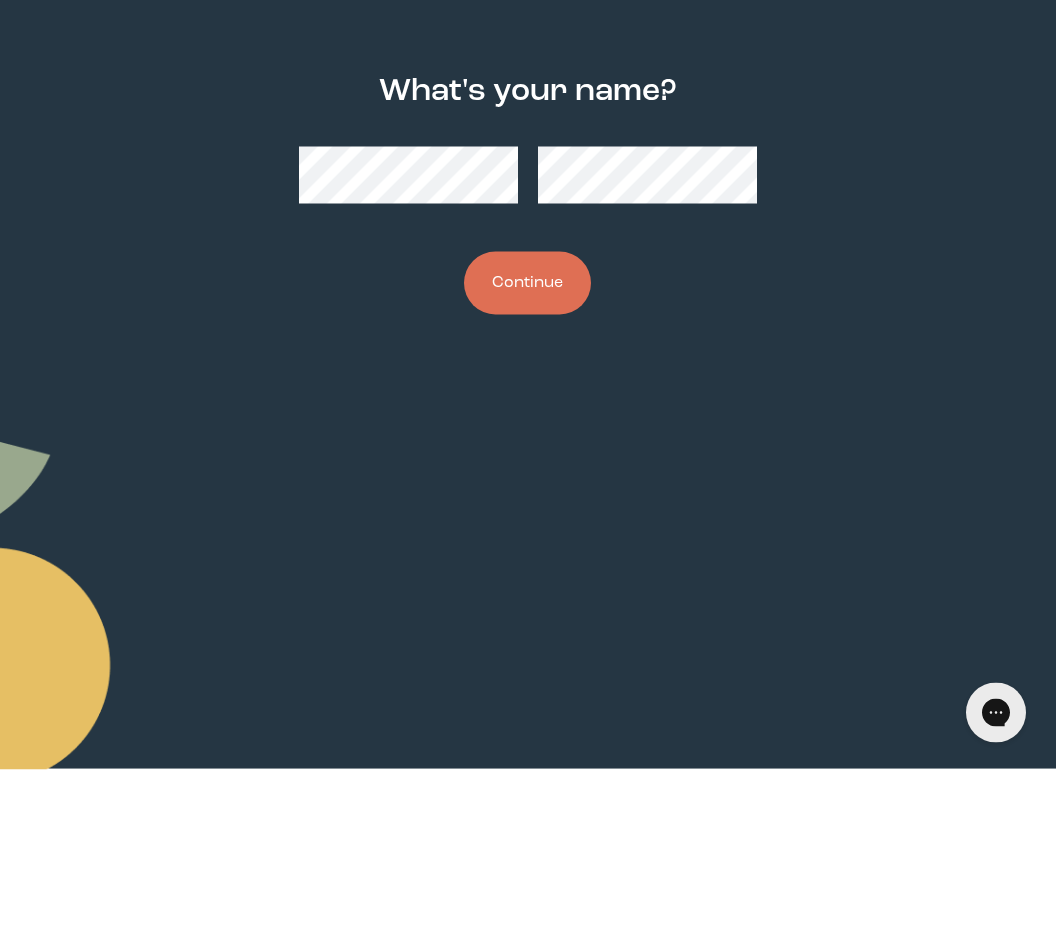 click on "Continue" at bounding box center (527, 438) 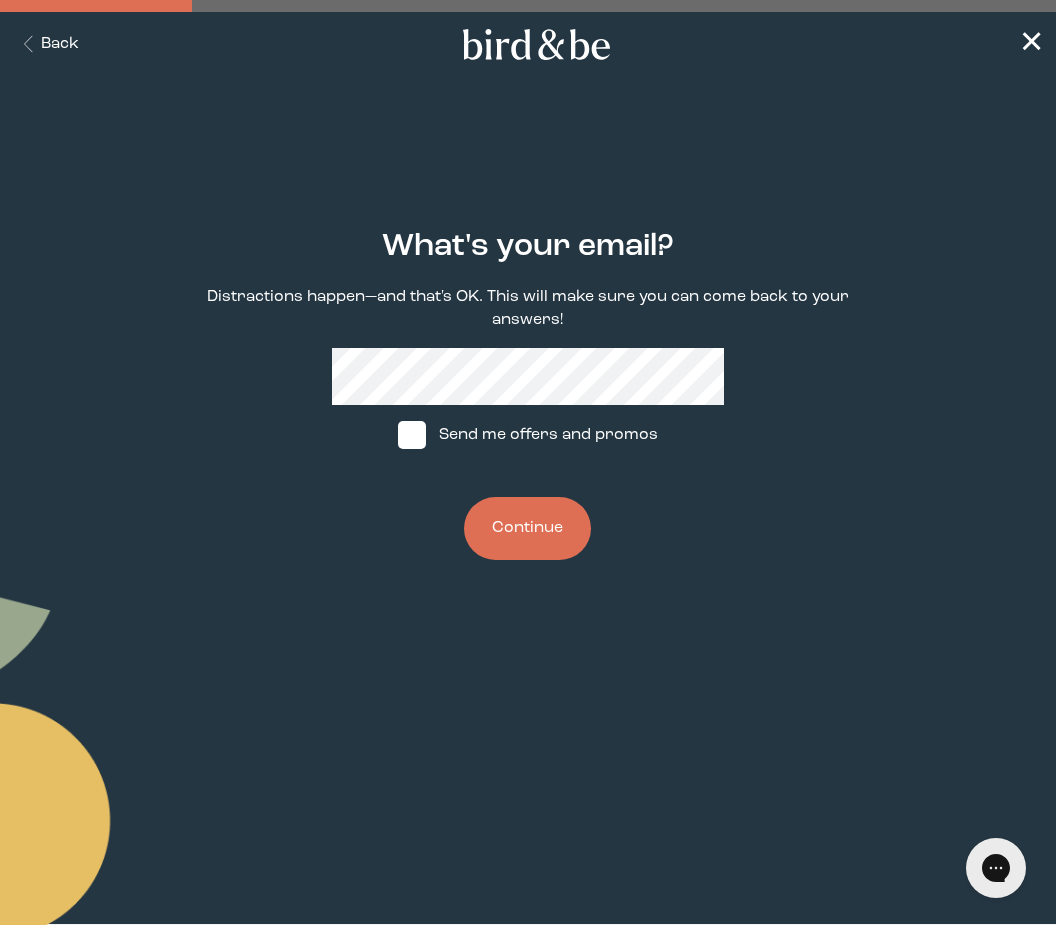 click on "Continue" at bounding box center [527, 528] 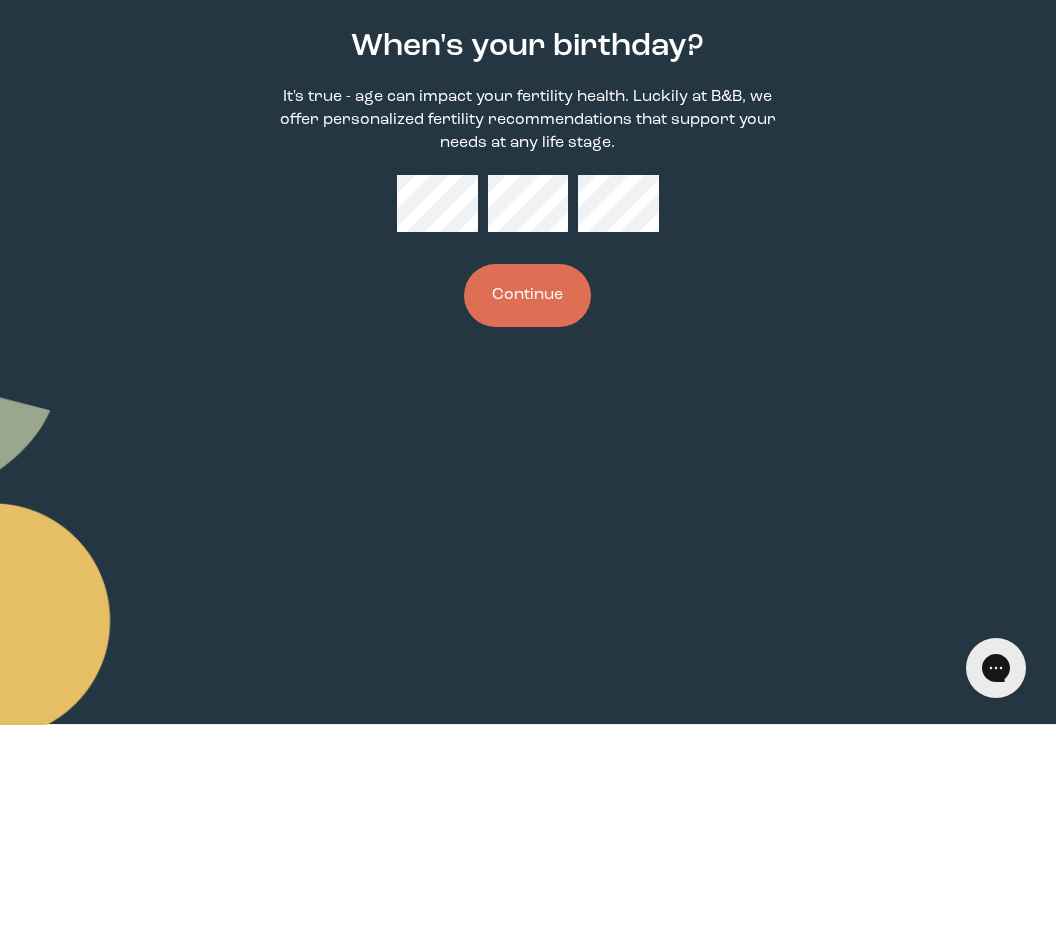 click on "Continue" at bounding box center [527, 495] 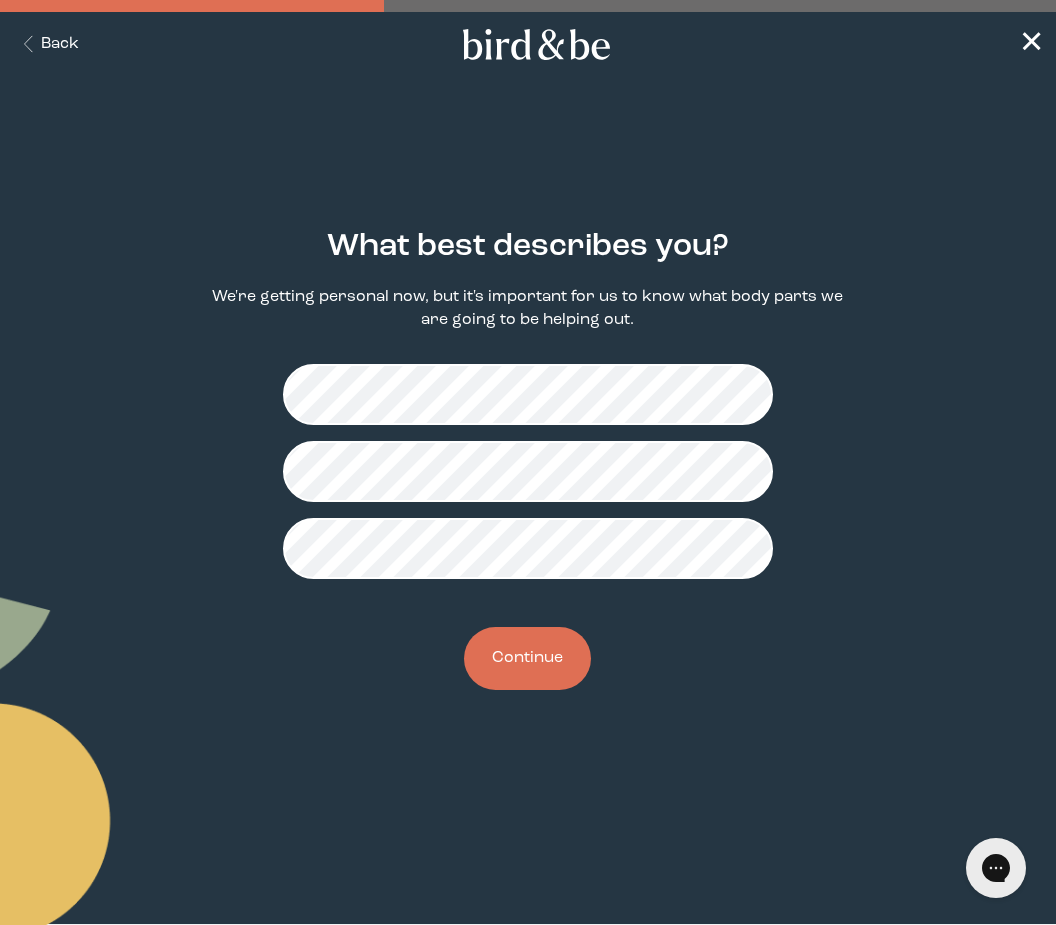 click on "Continue" at bounding box center [527, 658] 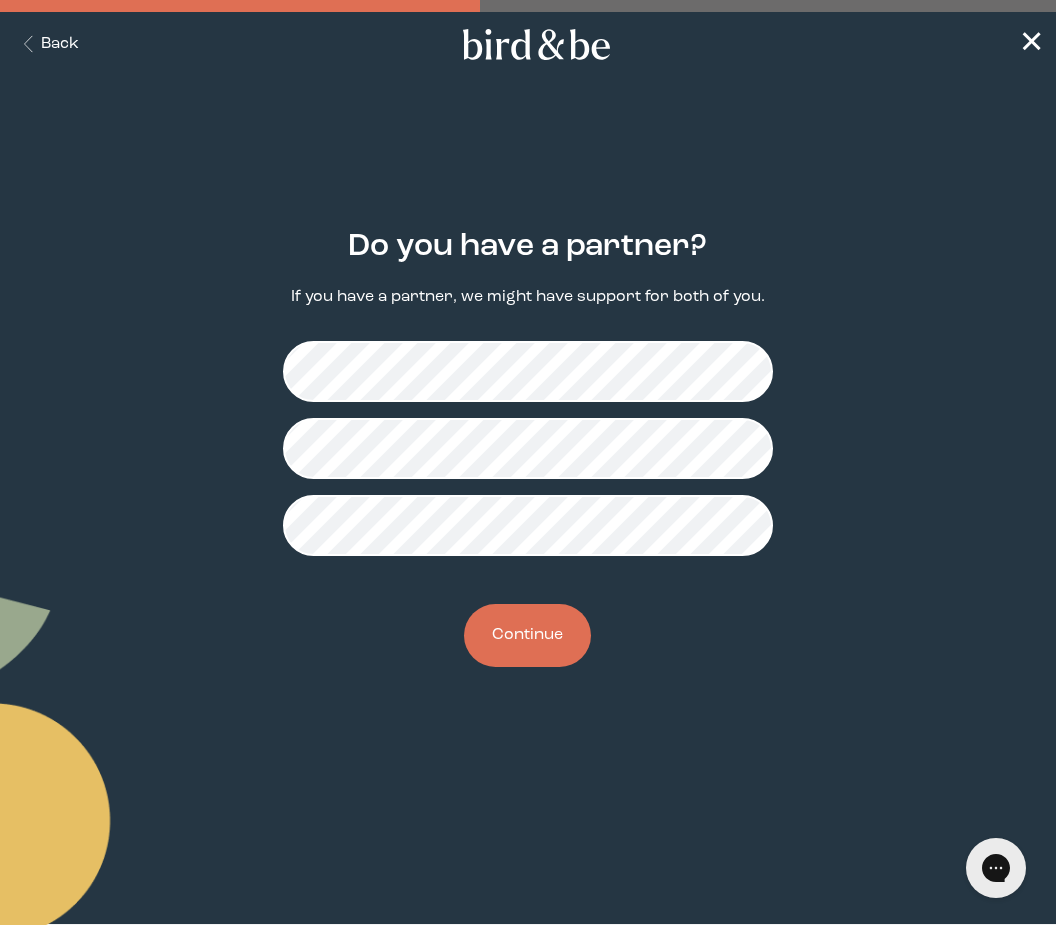 click on "Continue" at bounding box center (527, 635) 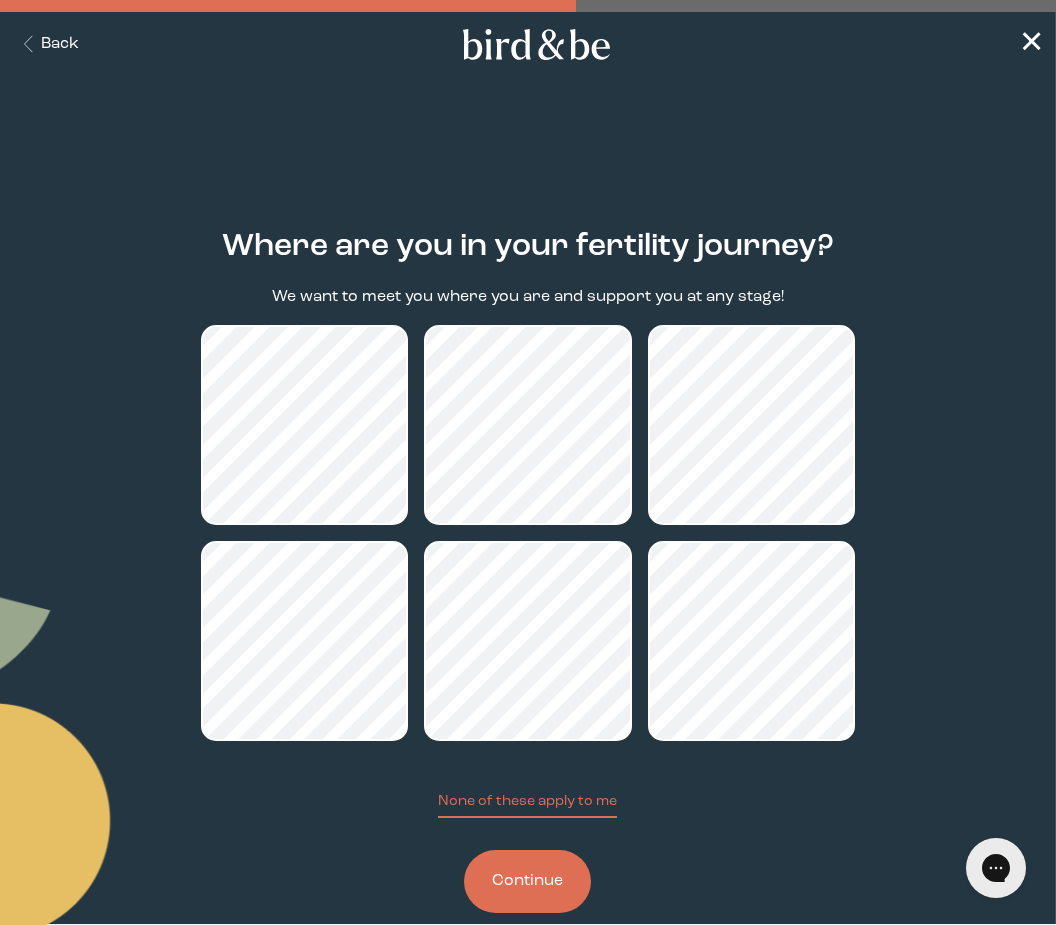 click on "Continue" at bounding box center [527, 881] 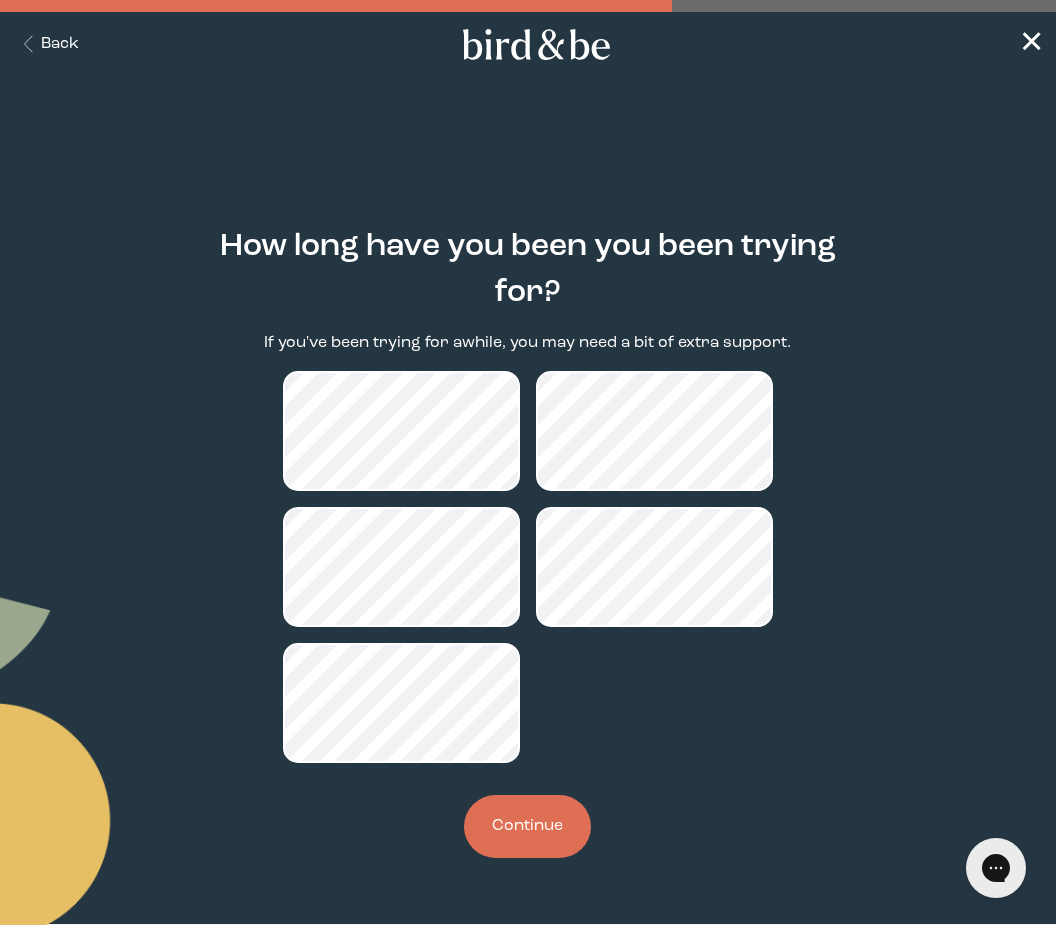 click on "Continue" at bounding box center [527, 826] 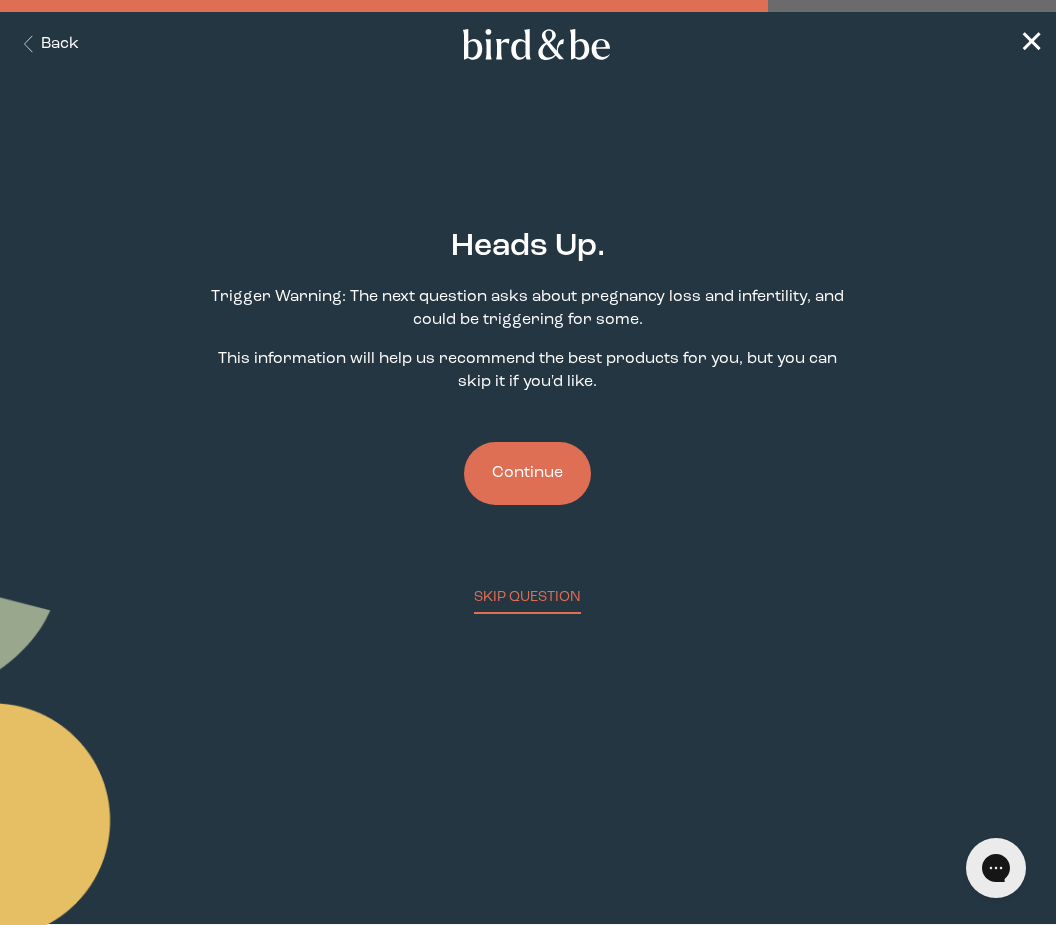 click on "Continue" at bounding box center (527, 473) 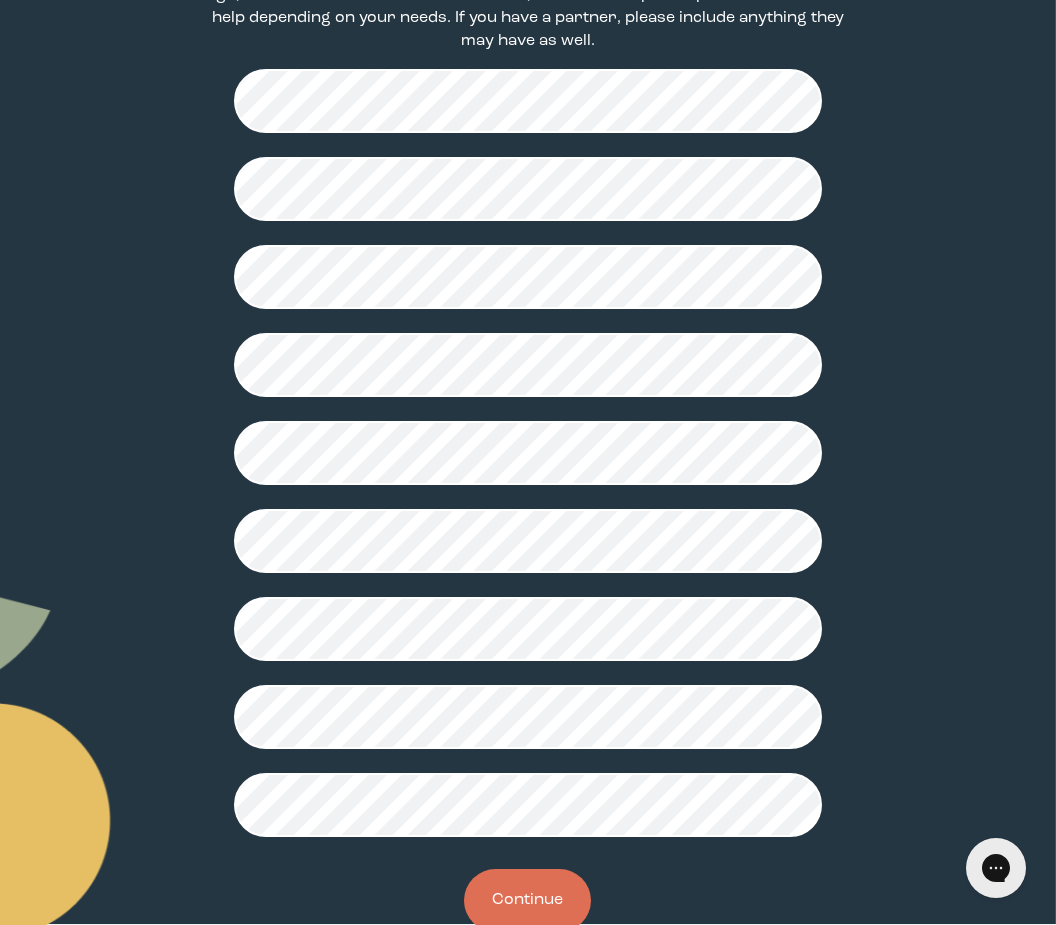 scroll, scrollTop: 351, scrollLeft: 0, axis: vertical 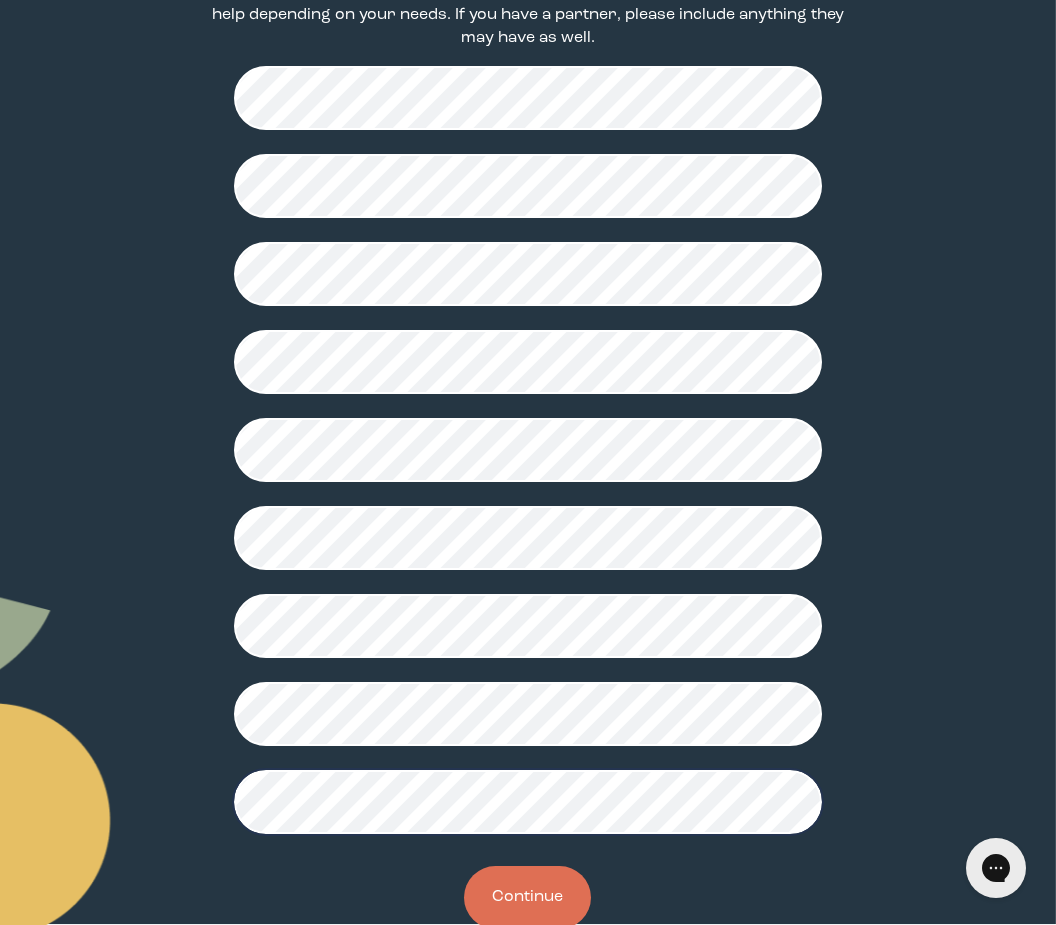 click on "Continue" at bounding box center (527, 897) 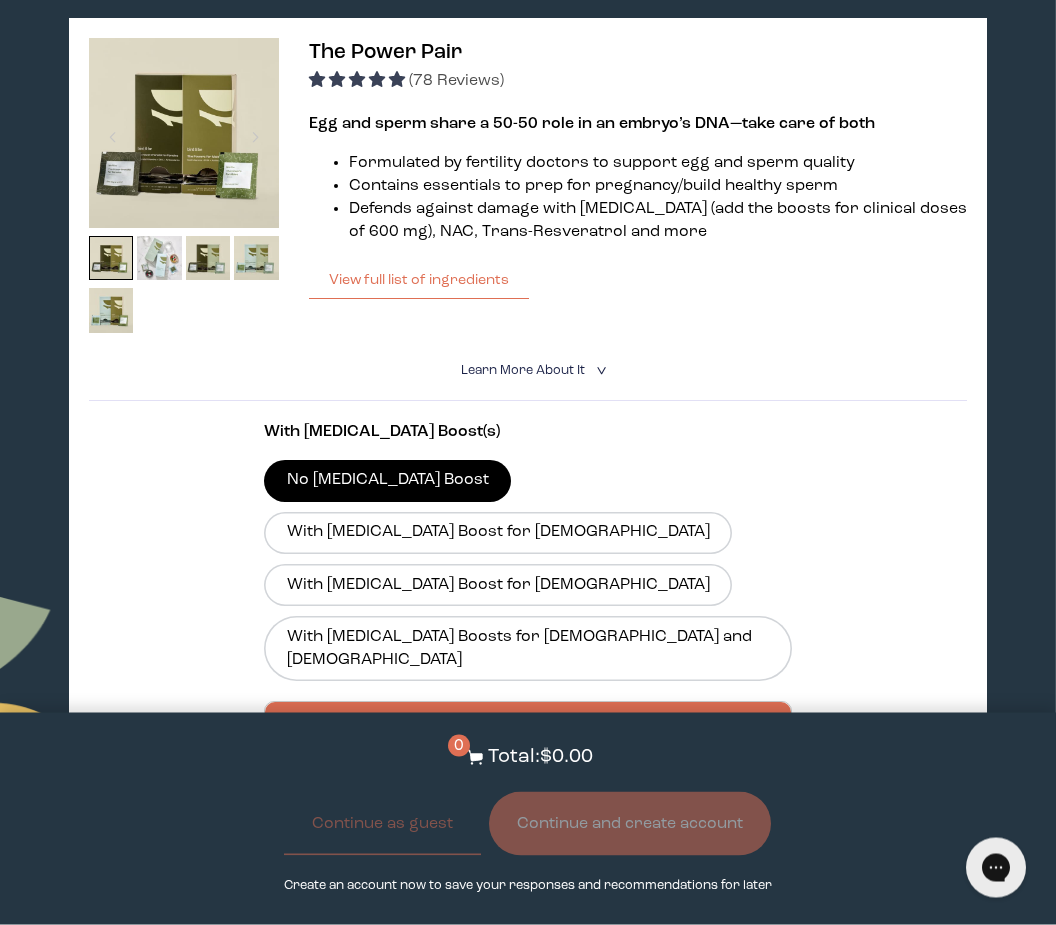 scroll, scrollTop: 334, scrollLeft: 0, axis: vertical 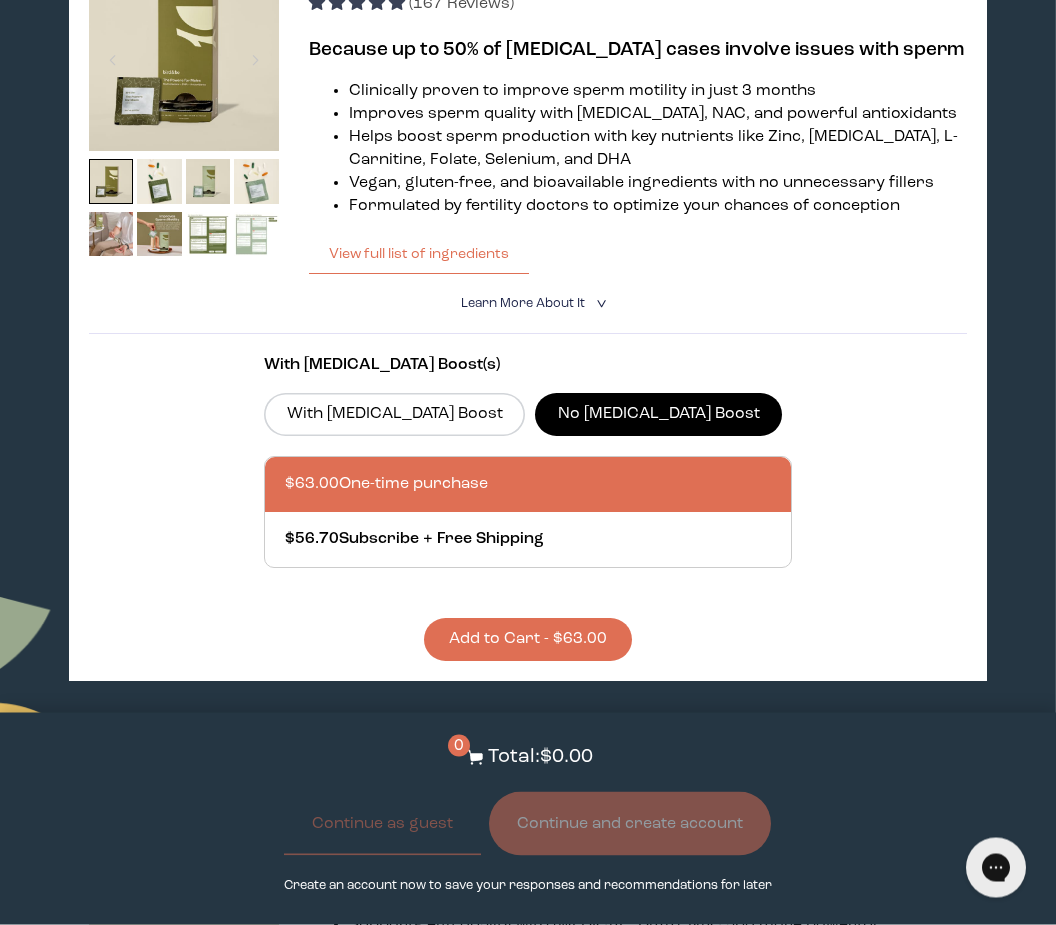 click on "View full list of ingredients" at bounding box center [419, 255] 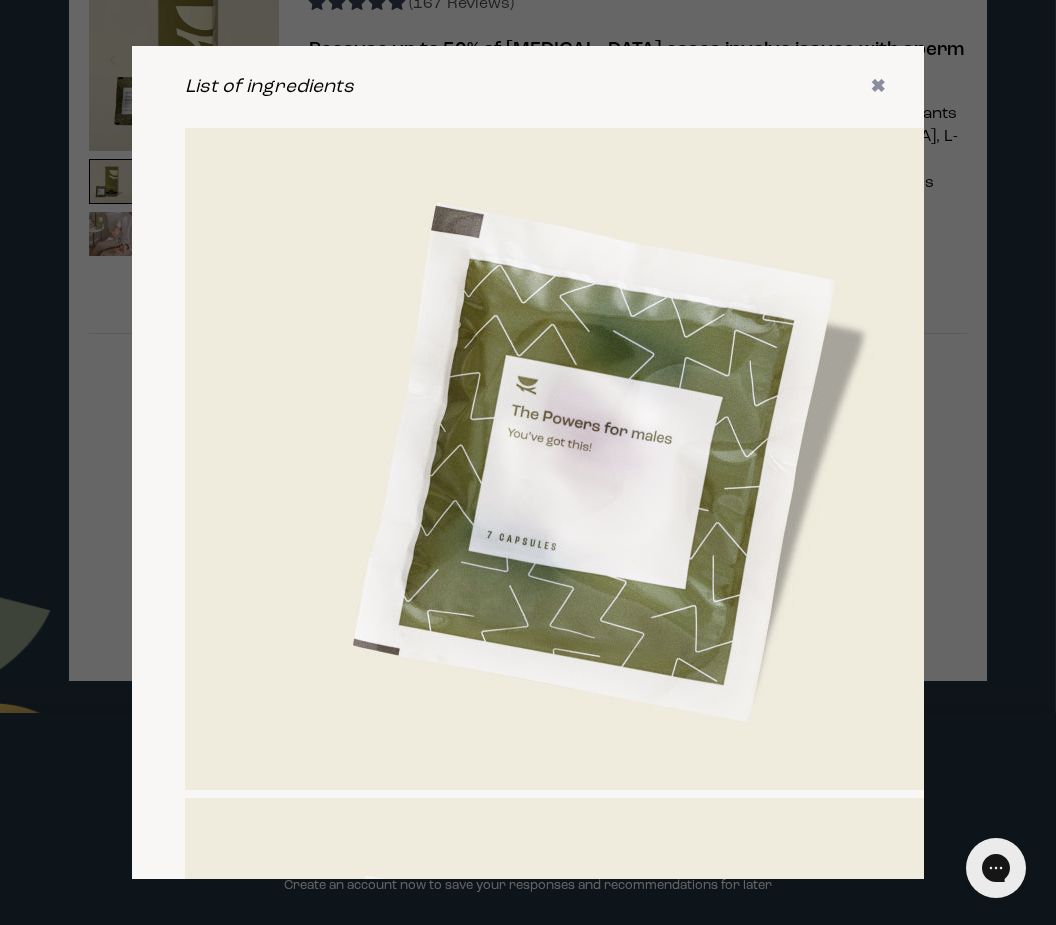 click on "List of ingredients ✖
Product/Ingredient Name
per serving (US)
Daily Essentials for [DEMOGRAPHIC_DATA]
Vitamin A (as [MEDICAL_DATA])
540 mcg RAE
[MEDICAL_DATA]
5 mg
[MEDICAL_DATA]
1.5 mg
[MEDICAL_DATA] (as [MEDICAL_DATA])
30 mg
[MEDICAL_DATA] (as [MEDICAL_DATA])
10 mg
Vitamin B6 (as [MEDICAL_DATA]-5-phosphate)
25 mg
[MEDICAL_DATA] (as [MEDICAL_DATA])
500 mcg
Vitamin C (as [MEDICAL_DATA])
100 mg
[MEDICAL_DATA] (as [MEDICAL_DATA]) (Vegan)
25 mcg
[MEDICAL_DATA] (as D-Alpha-Tocopheryl Succinate)
16.75 mg
Calcium (as [MEDICAL_DATA])
100 mg
[MEDICAL_DATA] (as [MEDICAL_DATA] bitartrate)
100 mg
Folate (from 5-methyltetrahydrofolate and [MEDICAL_DATA])
1 mg
Magnesium (as [MEDICAL_DATA])
20 mg
Selenium (as selenium chelate)
100 mcg
Zinc (as zinc citrate)
50 mg" at bounding box center [528, 462] 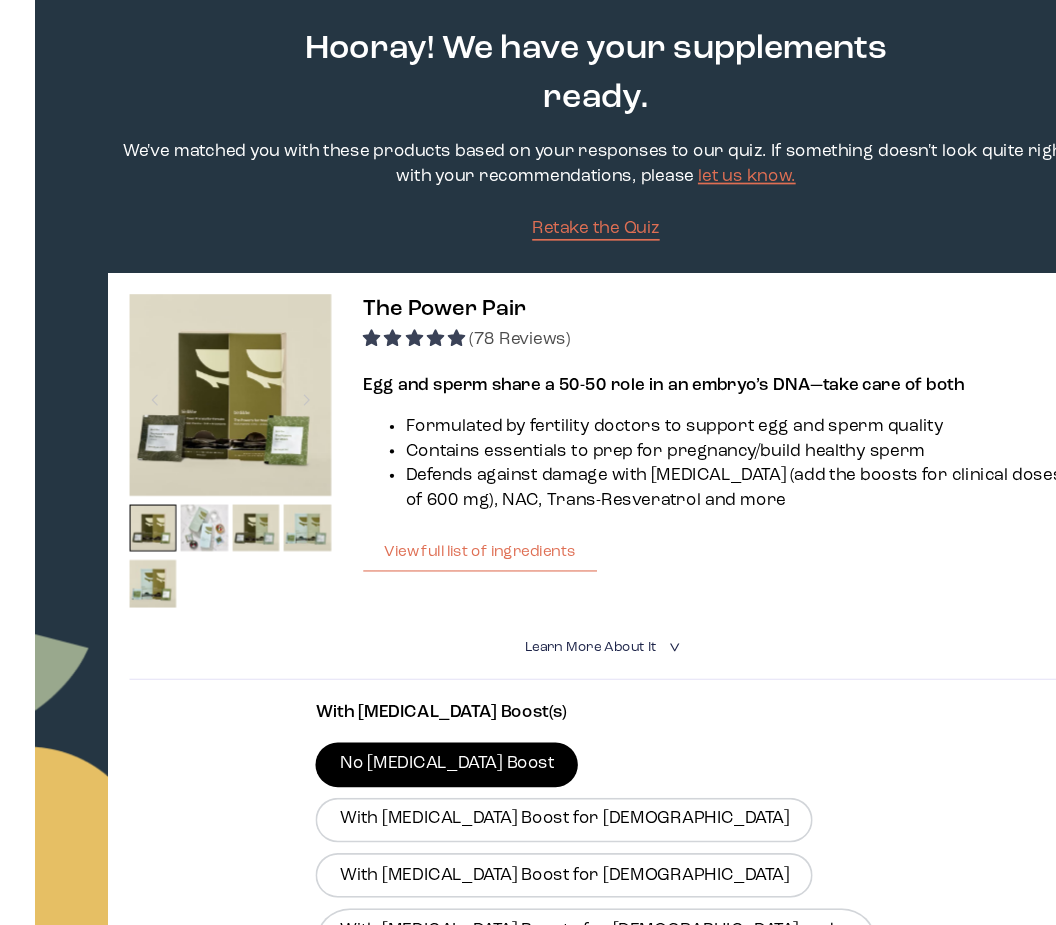 scroll, scrollTop: 0, scrollLeft: 0, axis: both 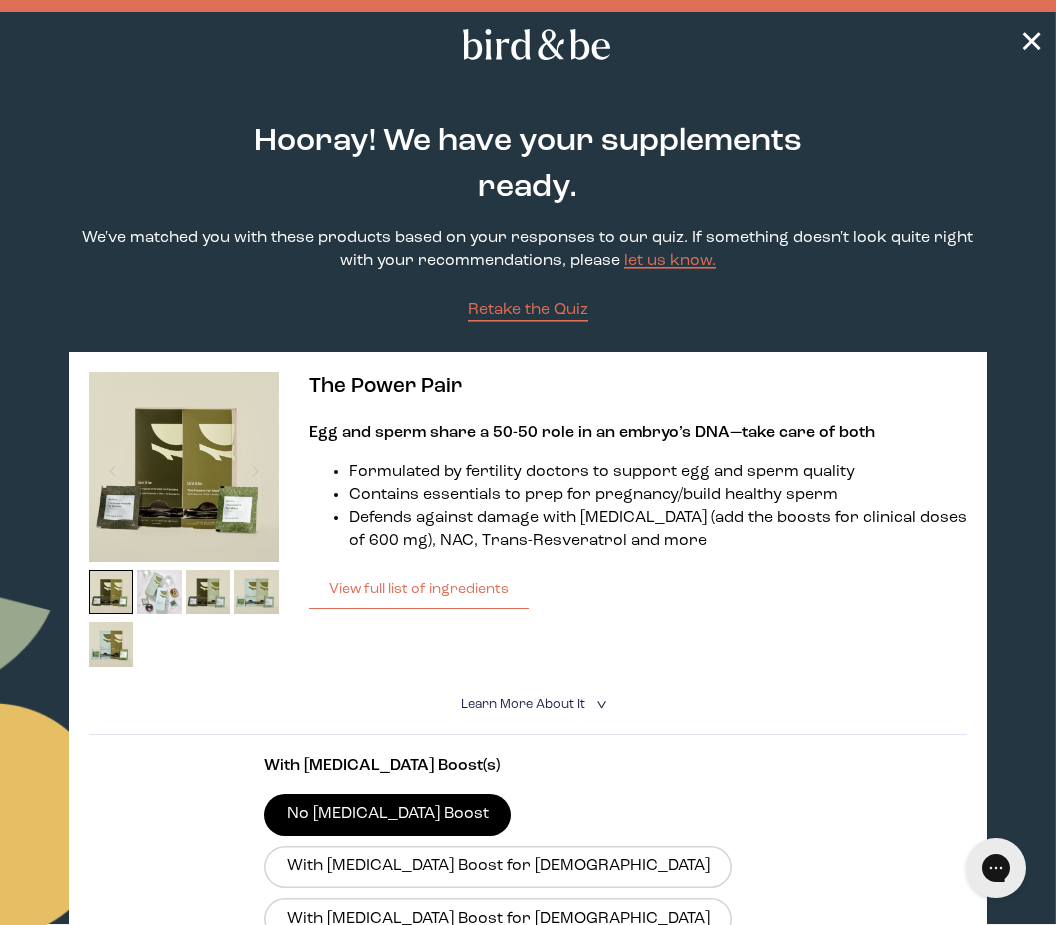 click on "Retake the Quiz" at bounding box center [528, 310] 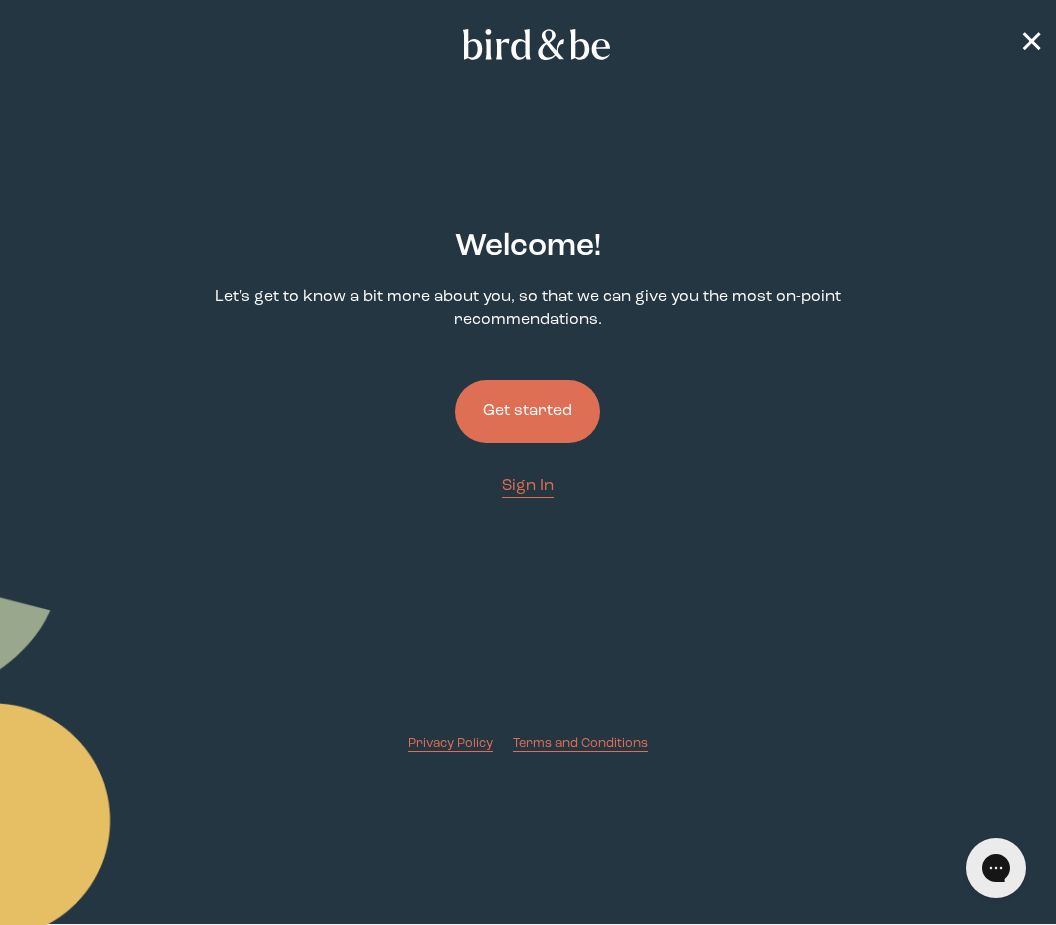 click on "Get started" at bounding box center (527, 411) 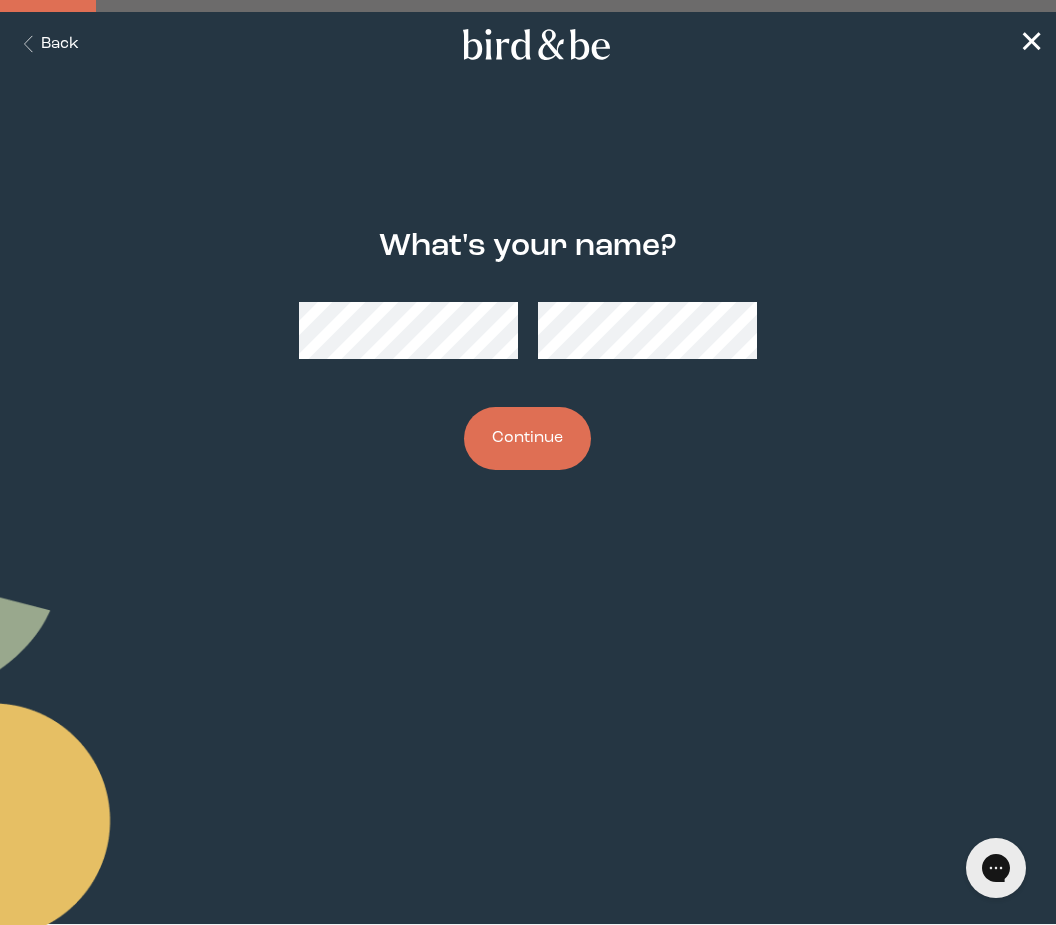 click on "Continue" at bounding box center [527, 438] 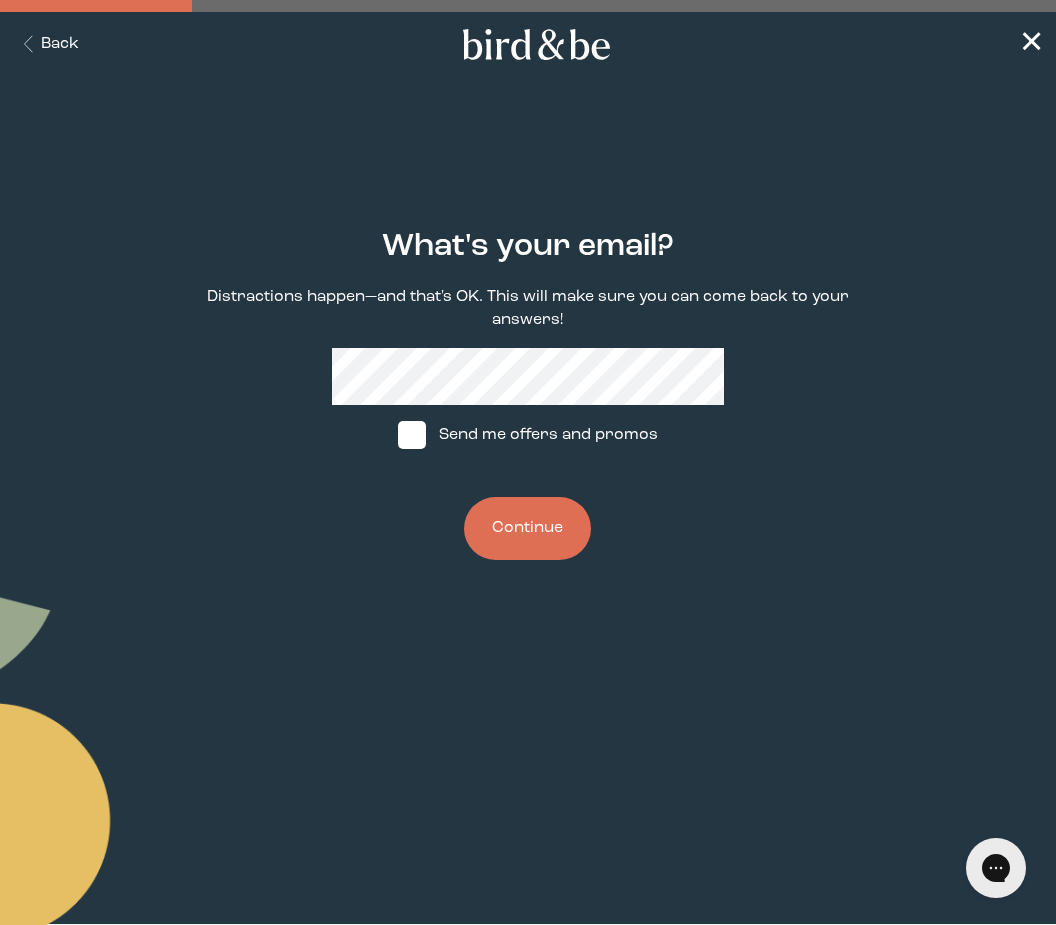 click on "Continue" at bounding box center [527, 528] 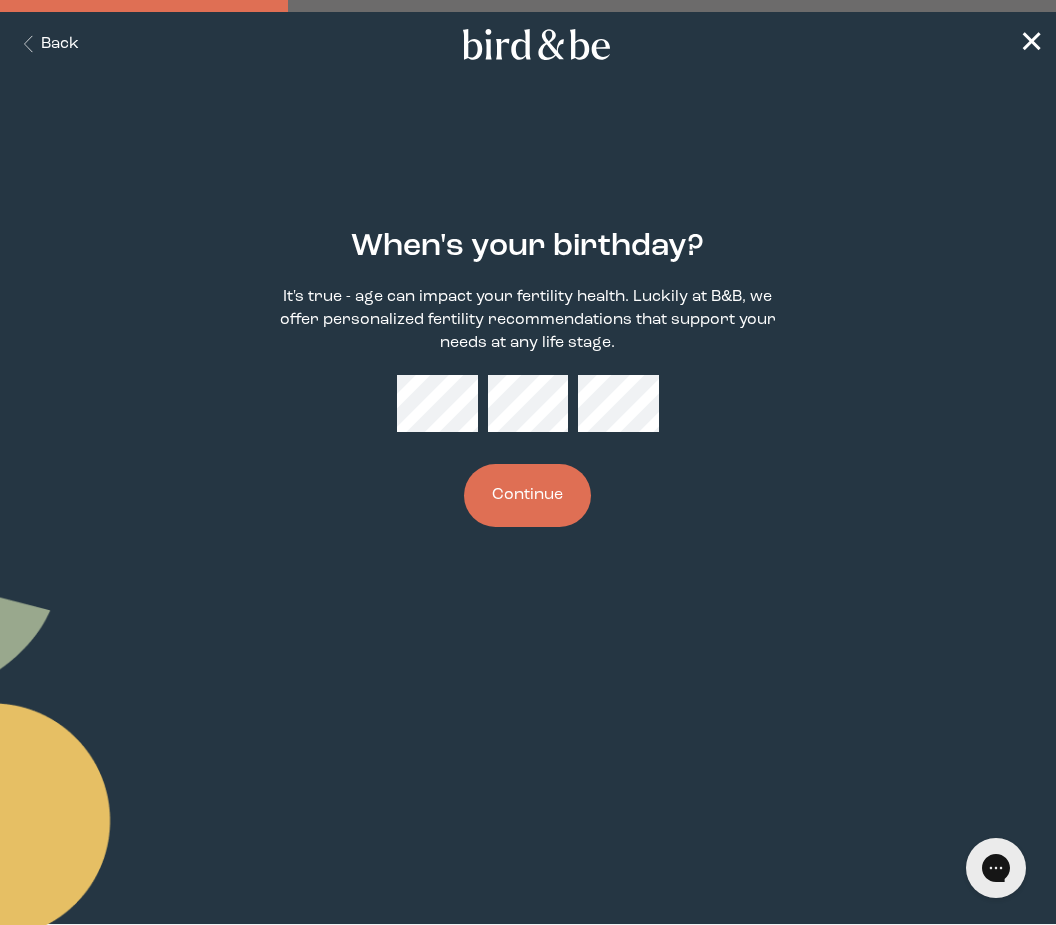 click on "Continue" at bounding box center (527, 495) 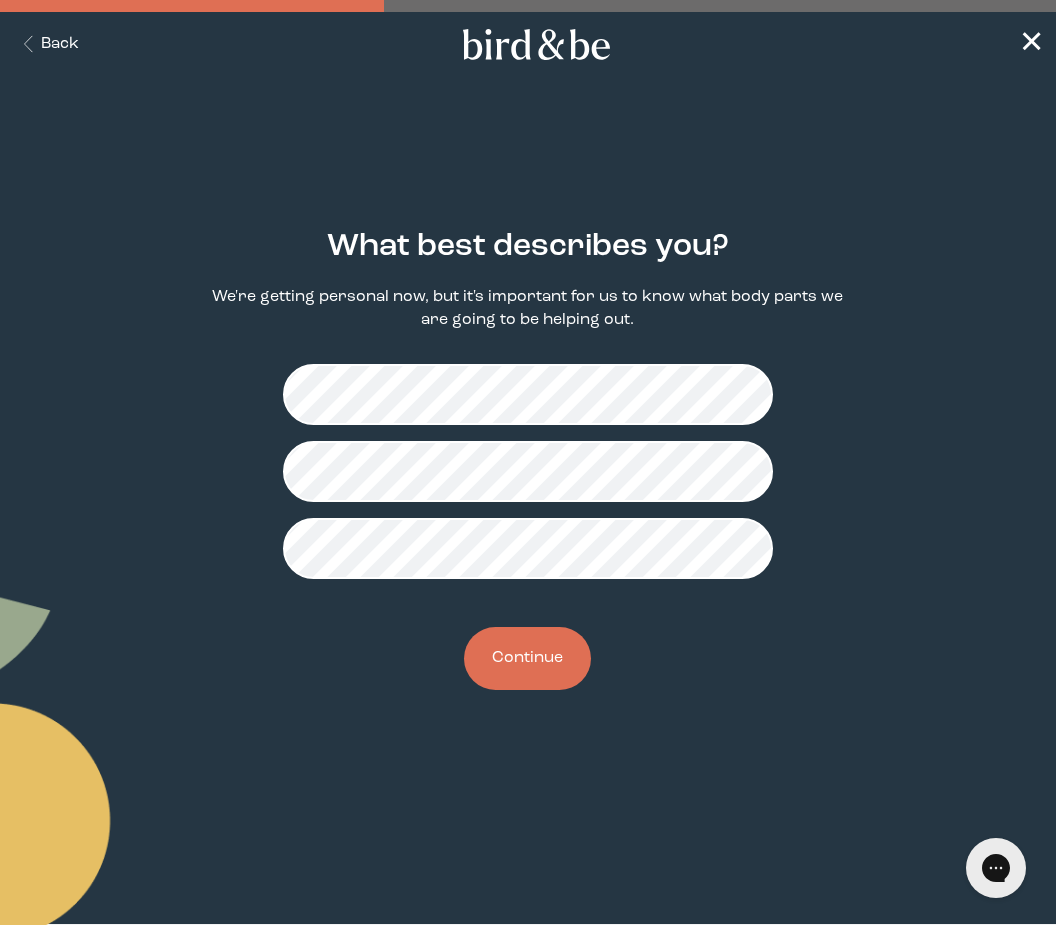 click on "Continue" at bounding box center (527, 658) 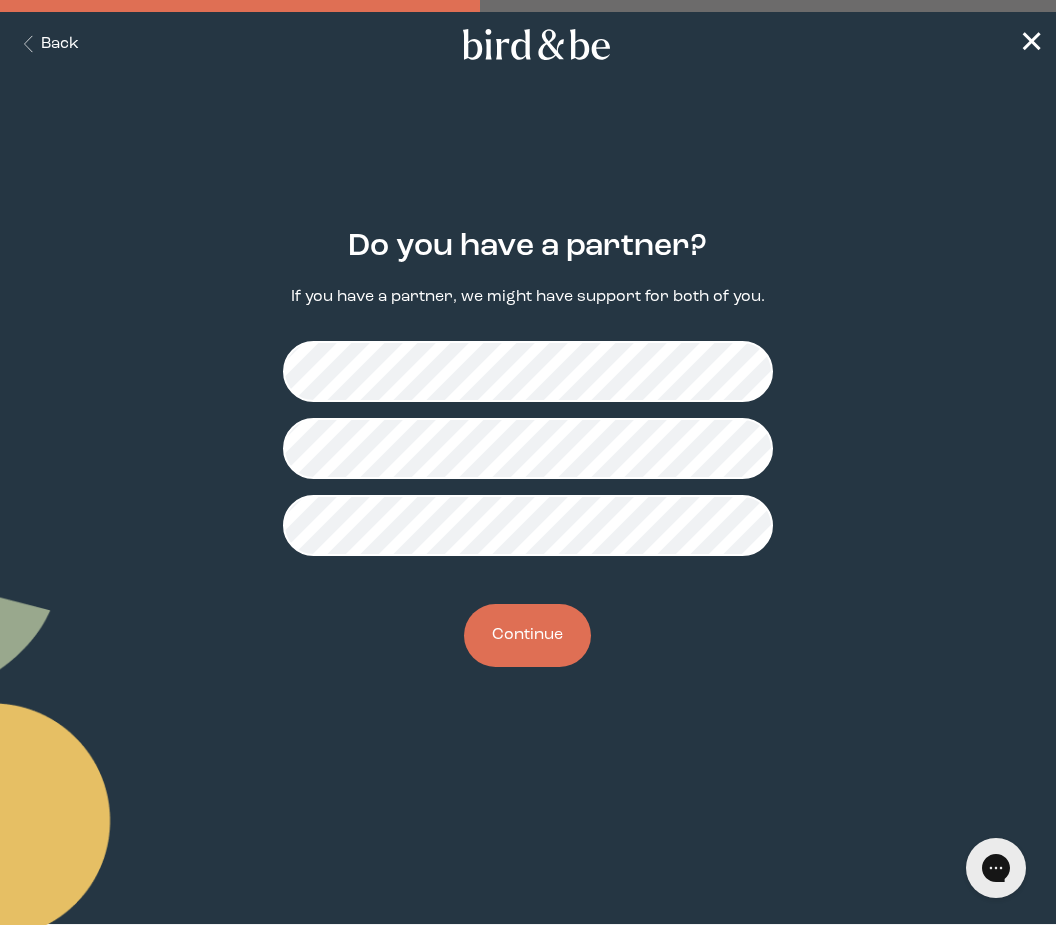 click on "Continue" at bounding box center (527, 635) 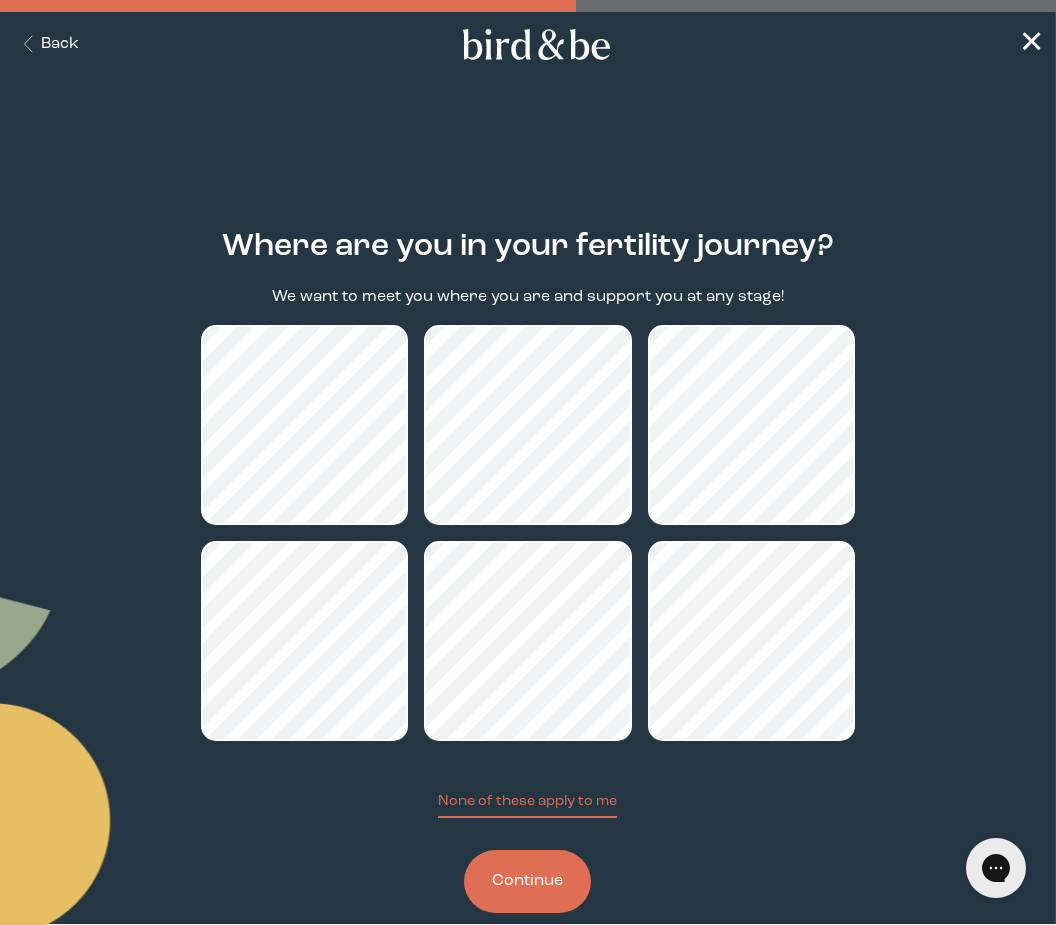 click on "Continue" at bounding box center [527, 881] 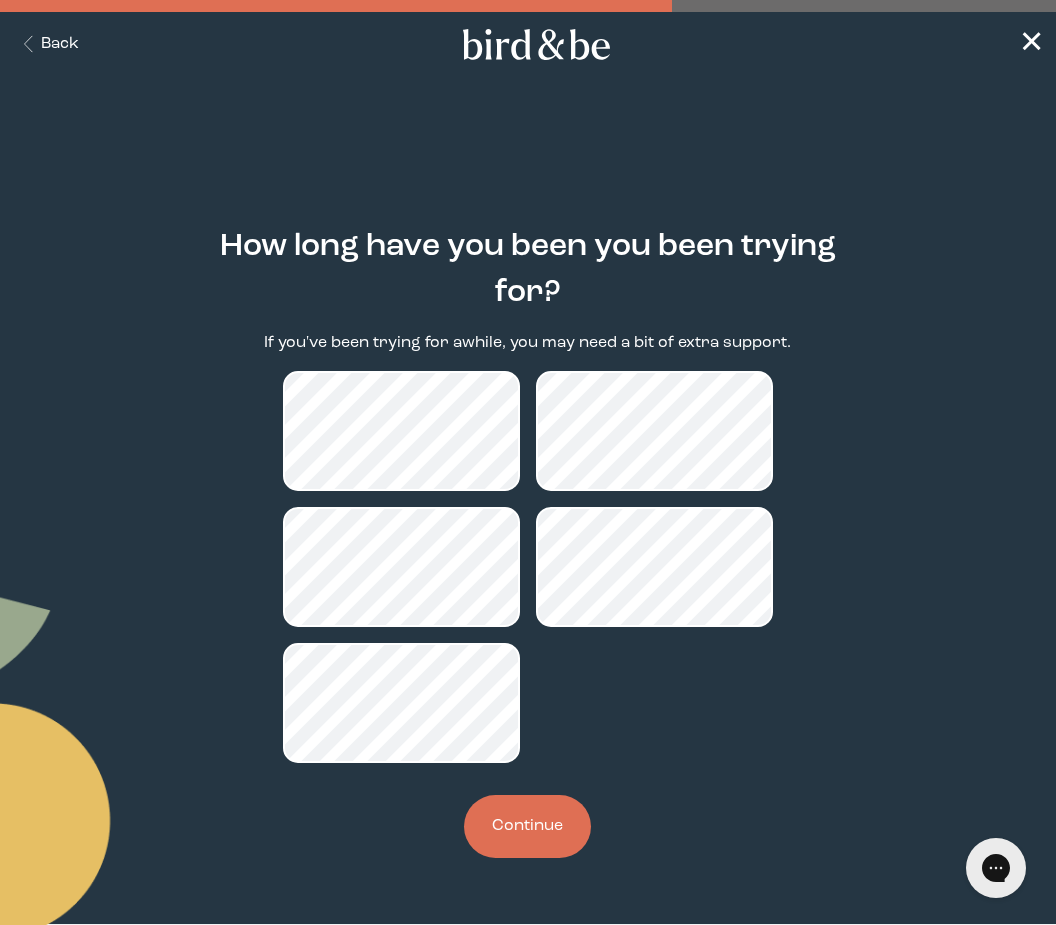 click on "Continue" at bounding box center (527, 826) 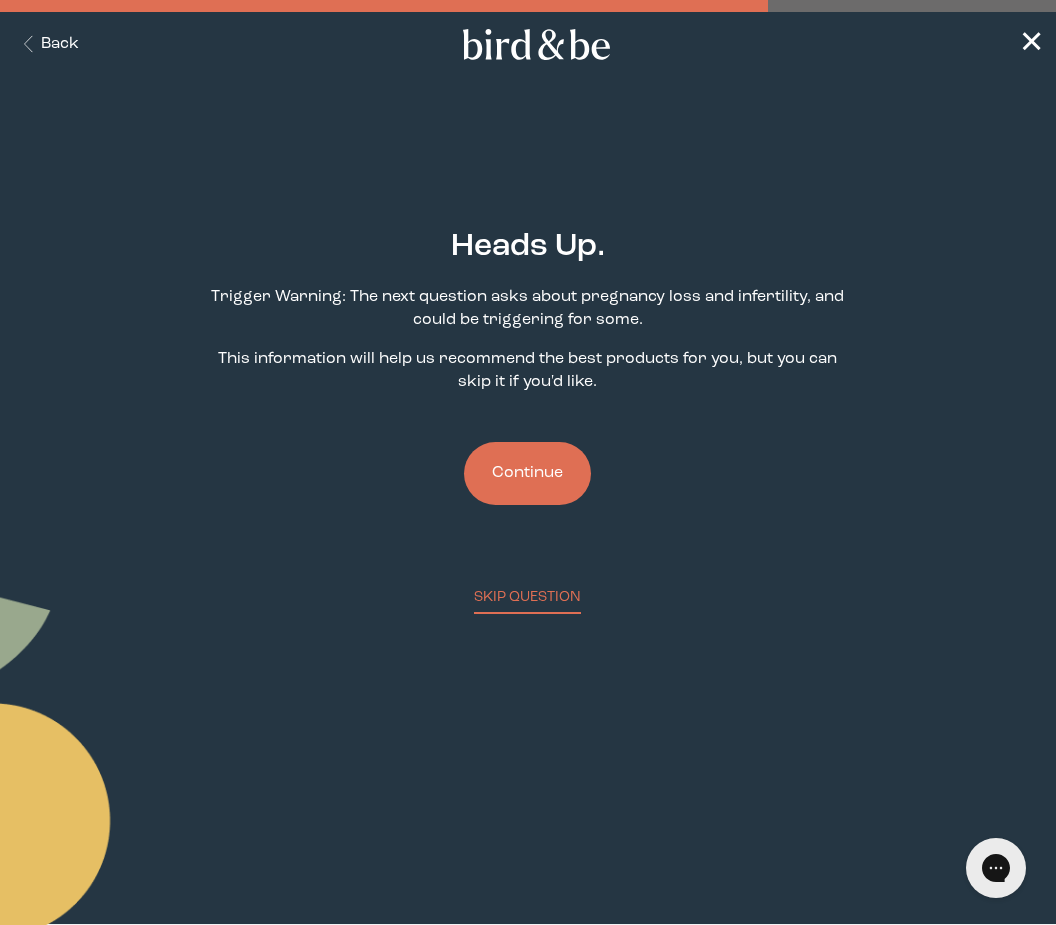 click on "Continue" at bounding box center [527, 473] 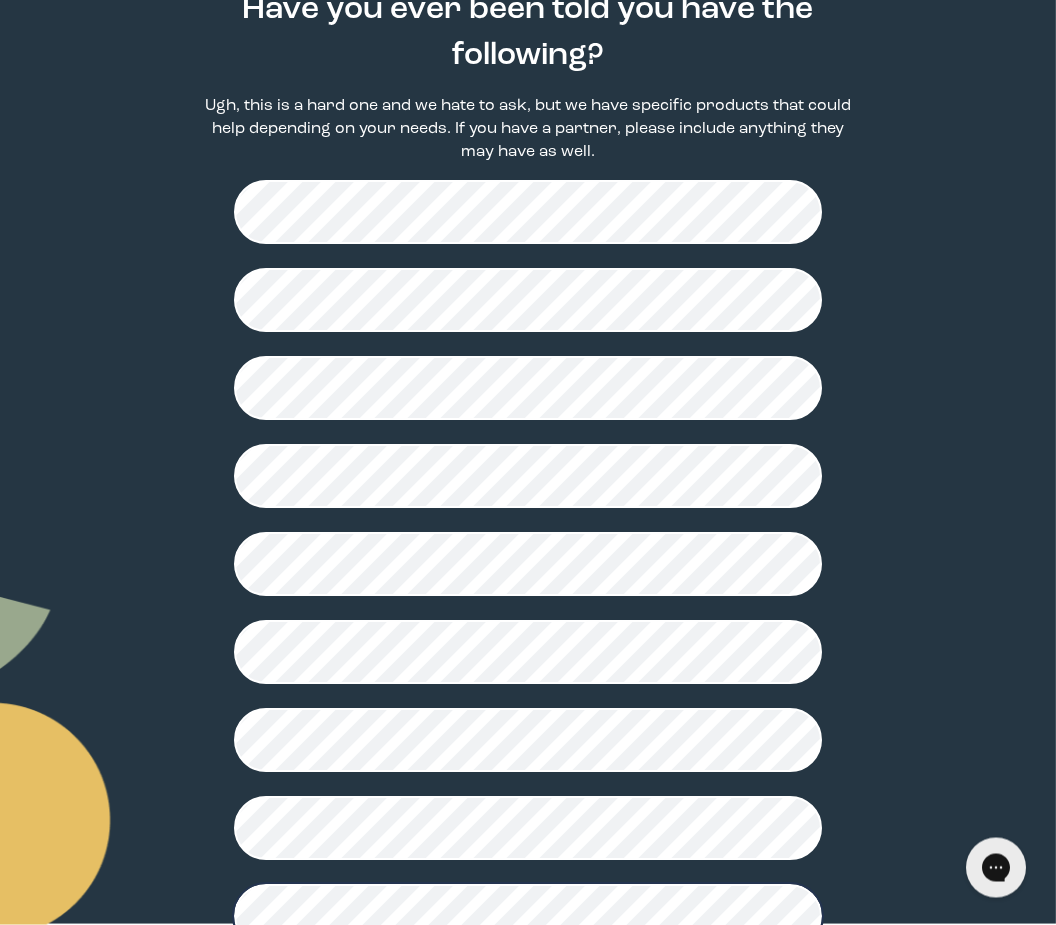 scroll, scrollTop: 291, scrollLeft: 0, axis: vertical 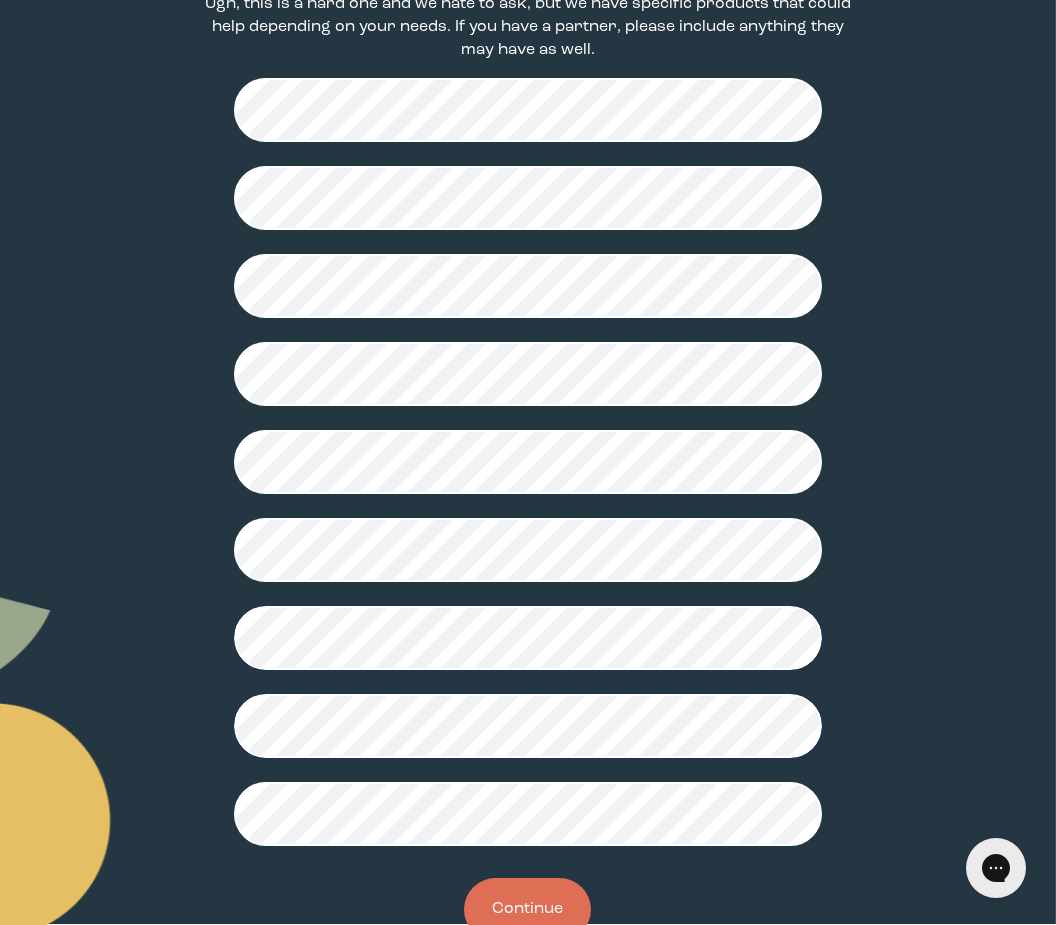 click on "Continue" at bounding box center (527, 909) 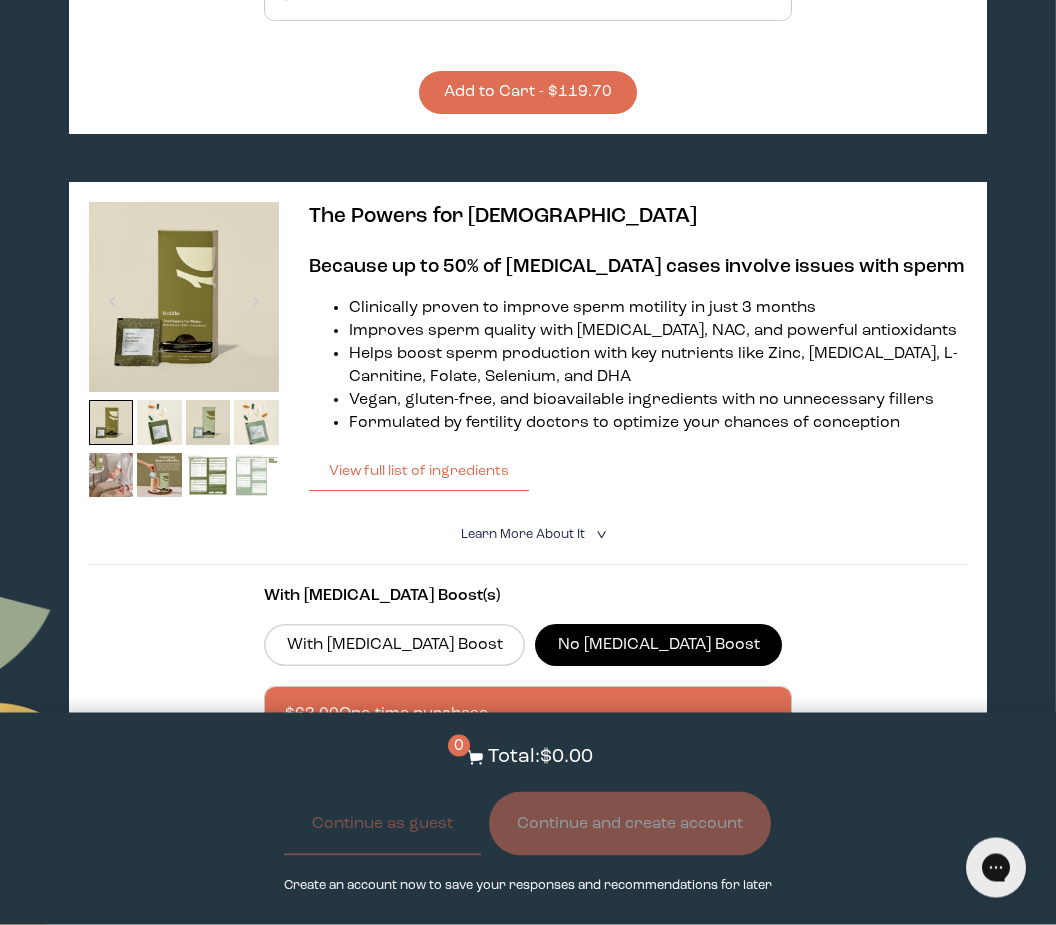 scroll, scrollTop: 1113, scrollLeft: 0, axis: vertical 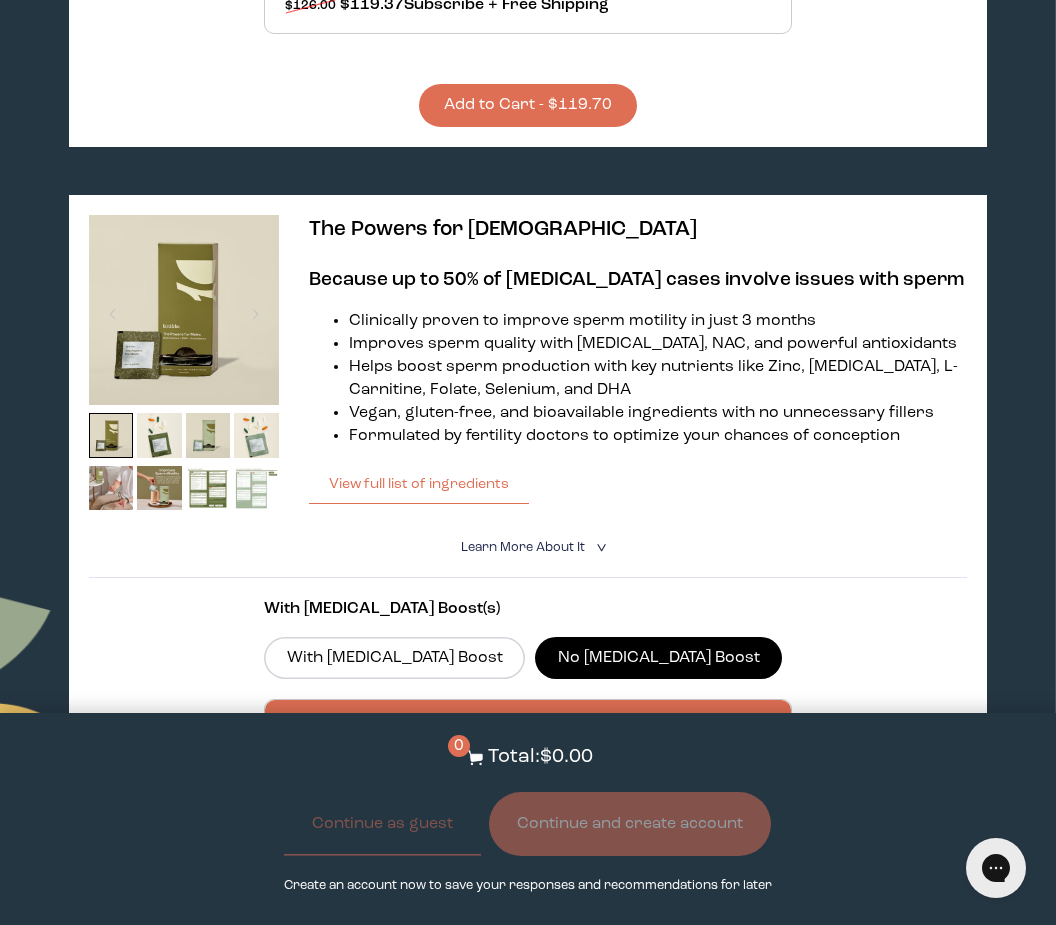click on "View full list of ingredients" at bounding box center (419, 484) 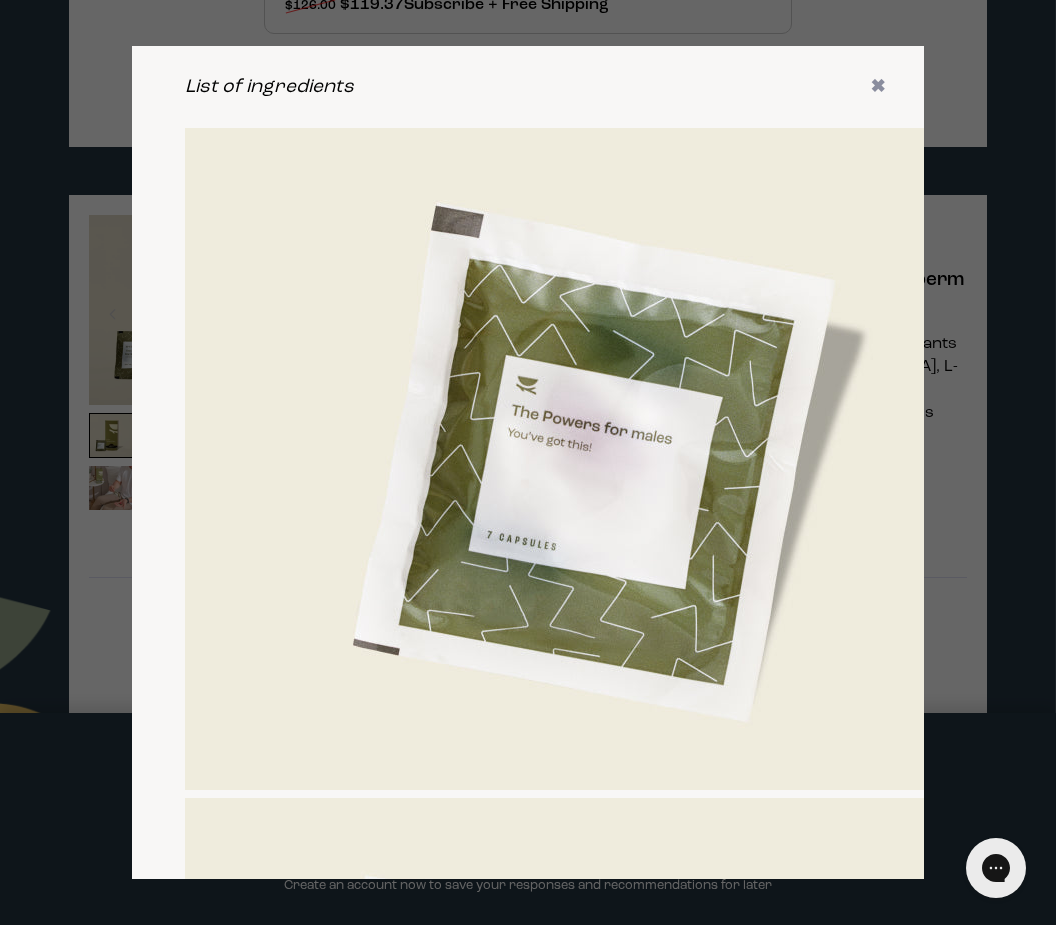 click on "List of ingredients ✖" at bounding box center (528, 89) 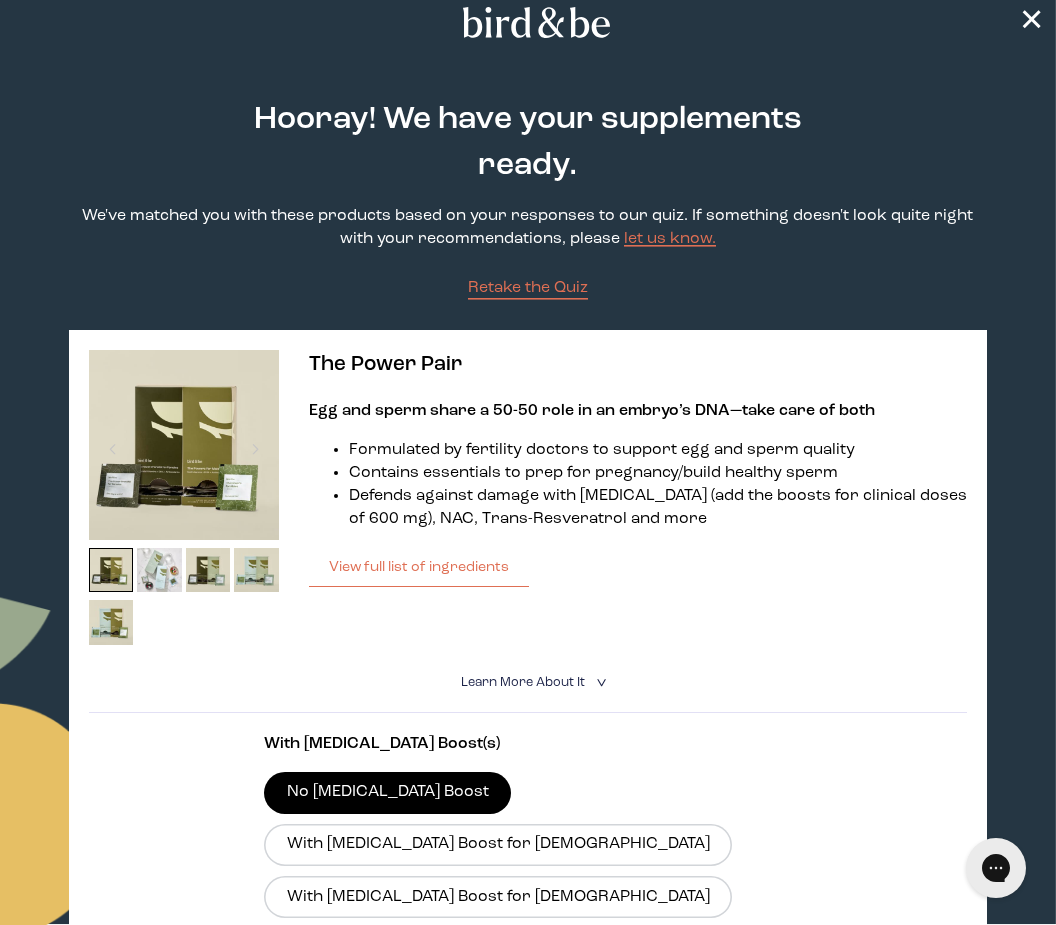scroll, scrollTop: 0, scrollLeft: 0, axis: both 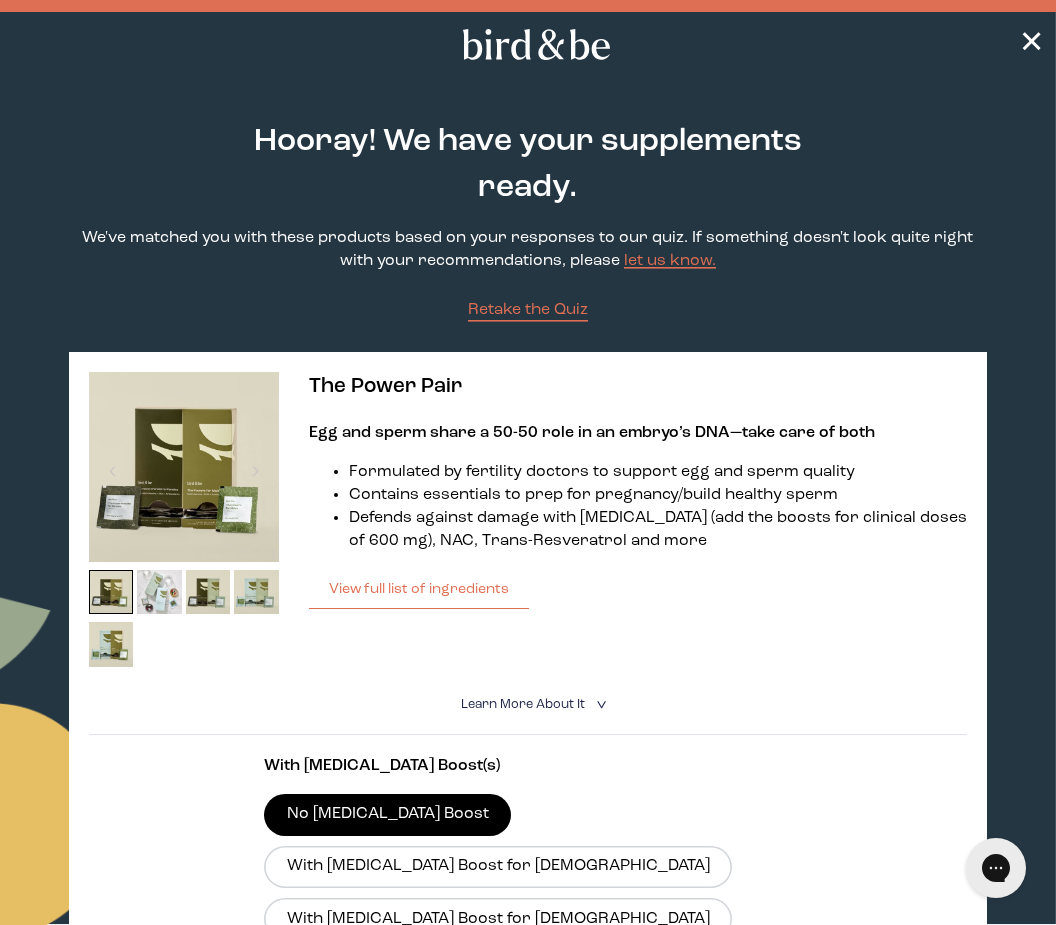 click on "✕" at bounding box center [1031, 44] 